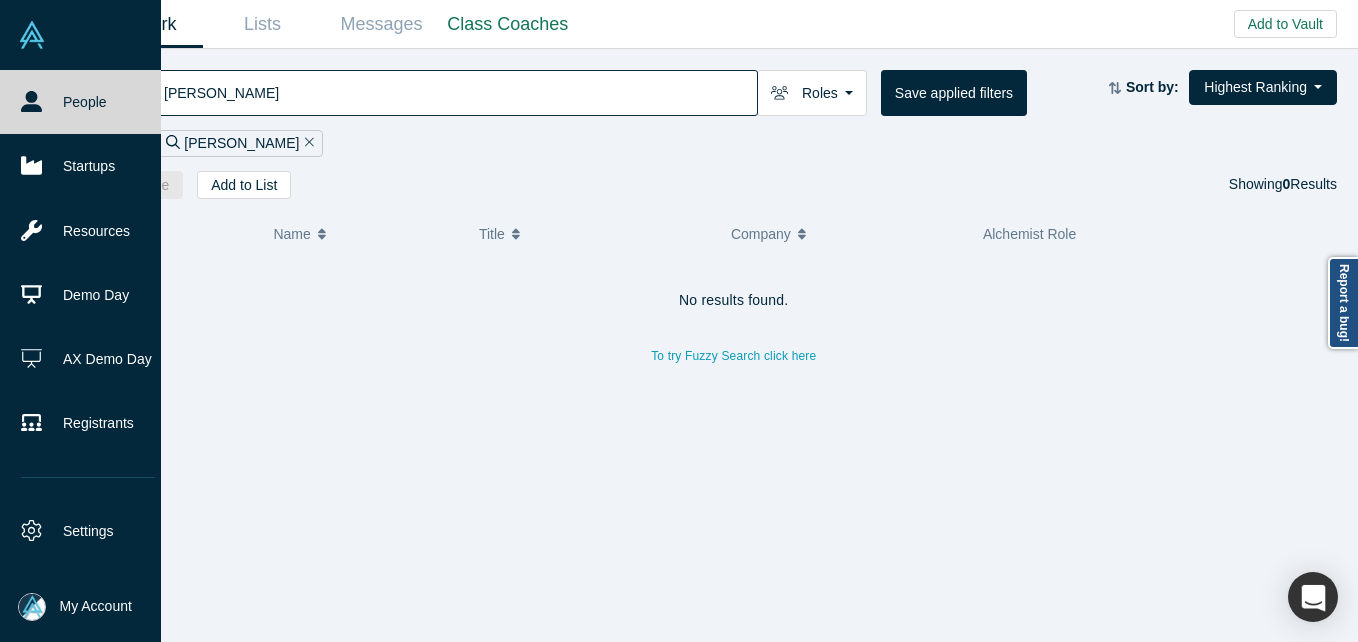 scroll, scrollTop: 0, scrollLeft: 0, axis: both 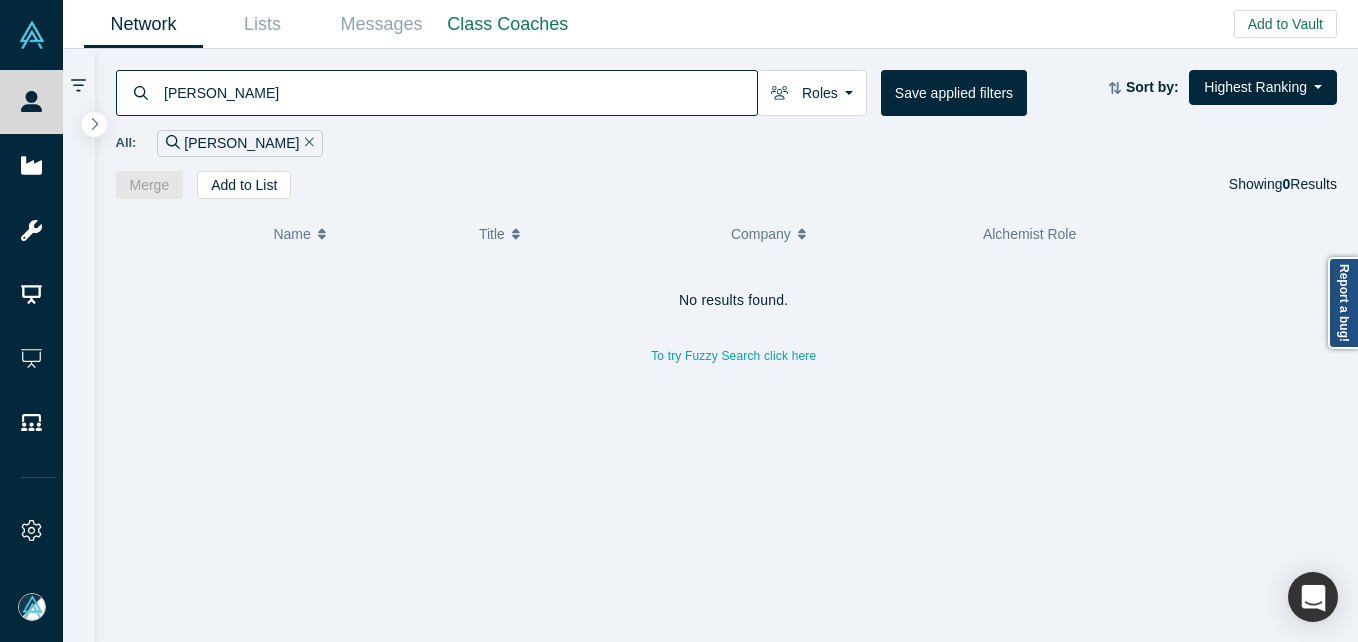 click on "Makoto Miyazaki" at bounding box center (459, 92) 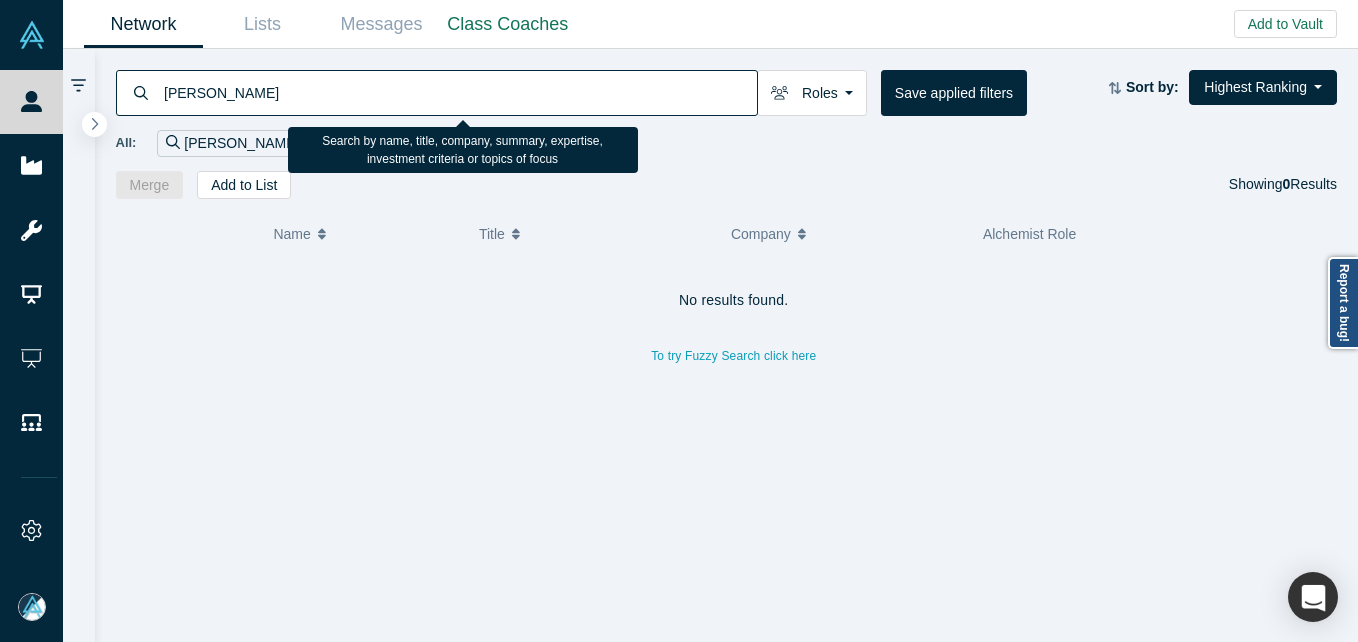 click on "Makoto Miyazaki" at bounding box center (459, 92) 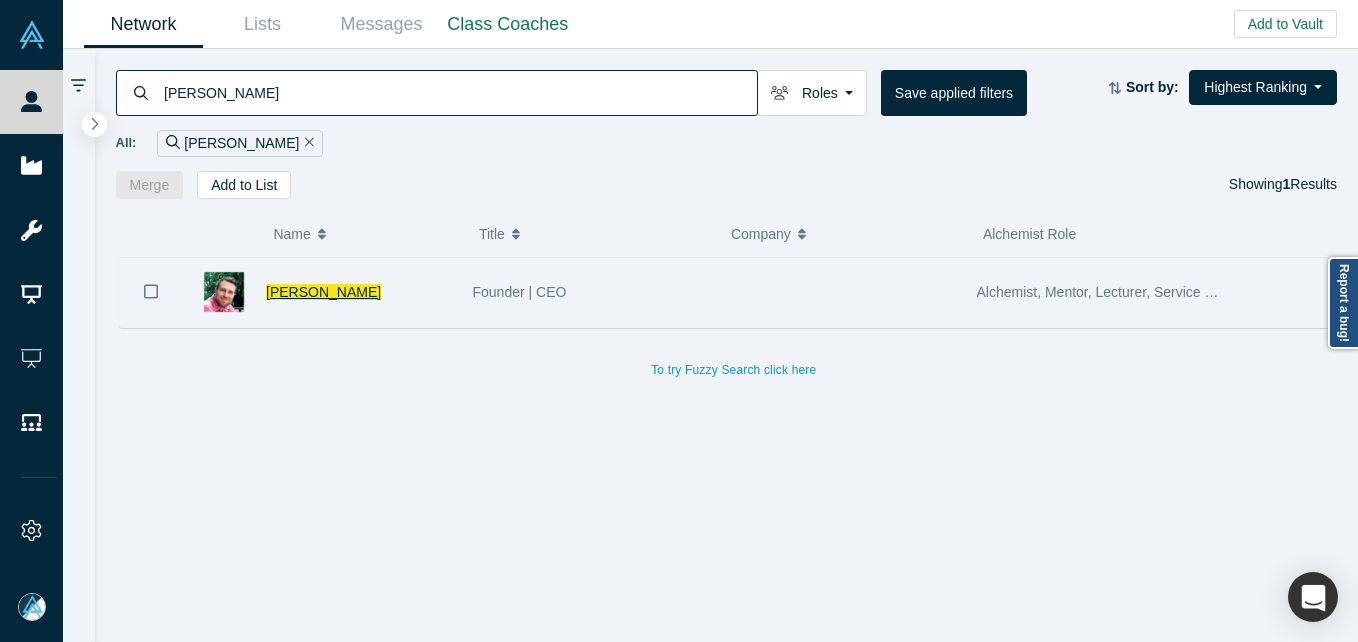 type on "[PERSON_NAME]" 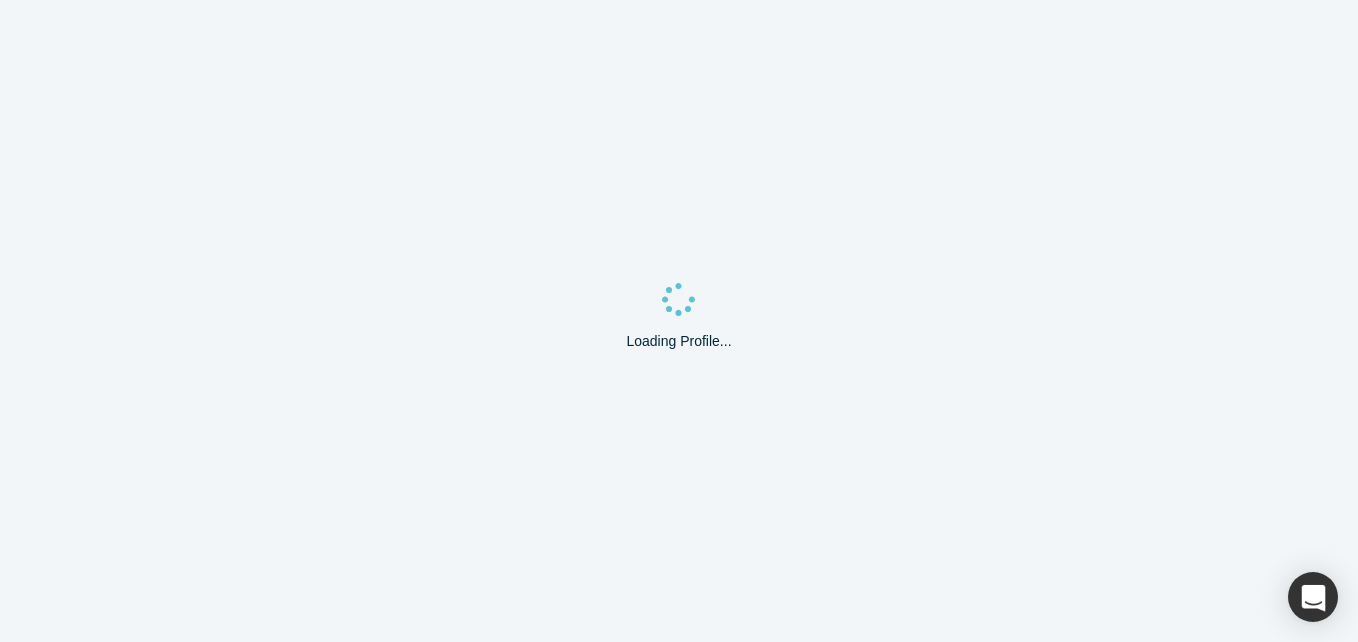 scroll, scrollTop: 0, scrollLeft: 0, axis: both 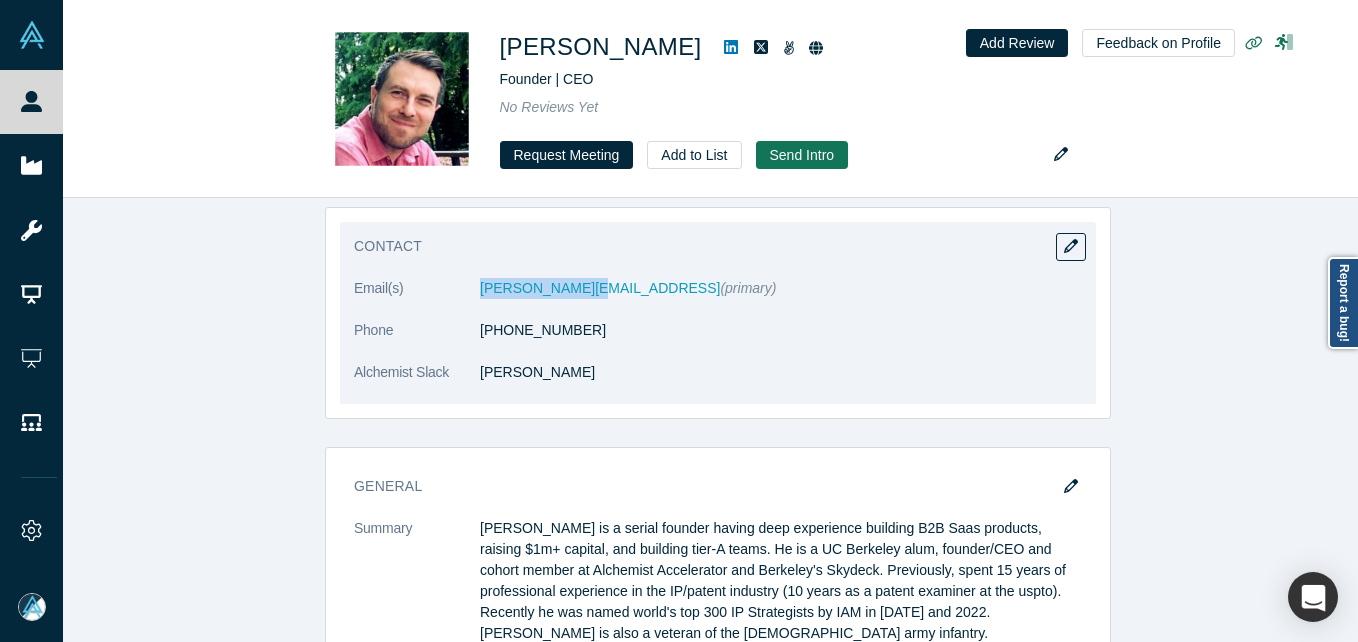 drag, startPoint x: 450, startPoint y: 290, endPoint x: 571, endPoint y: 298, distance: 121.264175 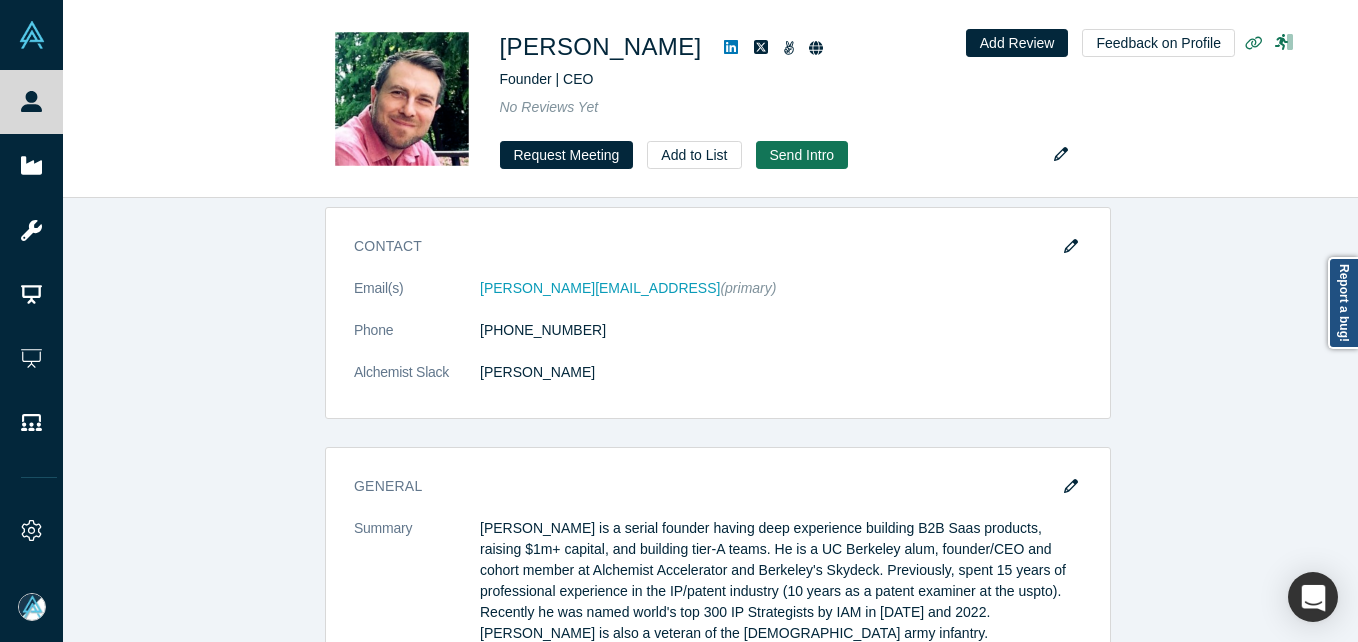 click on "Account   Messages Quota 60 Alchemist Roles Alchemist · Mentor · Lecturer · Freelancer / Consultant · Service Provider Vault Access/es N/A Contact   Email(s) [PERSON_NAME][EMAIL_ADDRESS]  (primary) Phone [PHONE_NUMBER] Alchemist [PERSON_NAME] General   Summary [PERSON_NAME] is a serial founder having deep experience building B2B Saas products, raising $1m+ capital, and building tier-A teams. He is a UC Berkeley alum, founder/CEO and cohort member at Alchemist Accelerator and Berkeley's Skydeck. Previously, spent 15 years of professional experience in the IP/patent industry (10 years as a patent examiner at the uspto). Recently he was named world's top 300 IP Strategists by IAM in [DATE] and 2022. [PERSON_NAME] is also a veteran of the [DEMOGRAPHIC_DATA] army infantry. Location [GEOGRAPHIC_DATA], [GEOGRAPHIC_DATA], [GEOGRAPHIC_DATA] Timezone PDT (UTC-07) Expertise Business Models · IP (Intellectual Property) · PMF (Product-Market Fit) · Enterprise Tech (Technology) · Enterprise B2B (Enterprise Business-to-Business) · Elevator Pitch · Legal Tech (Technology) $100M+ Exit No 0%" at bounding box center [718, 1141] 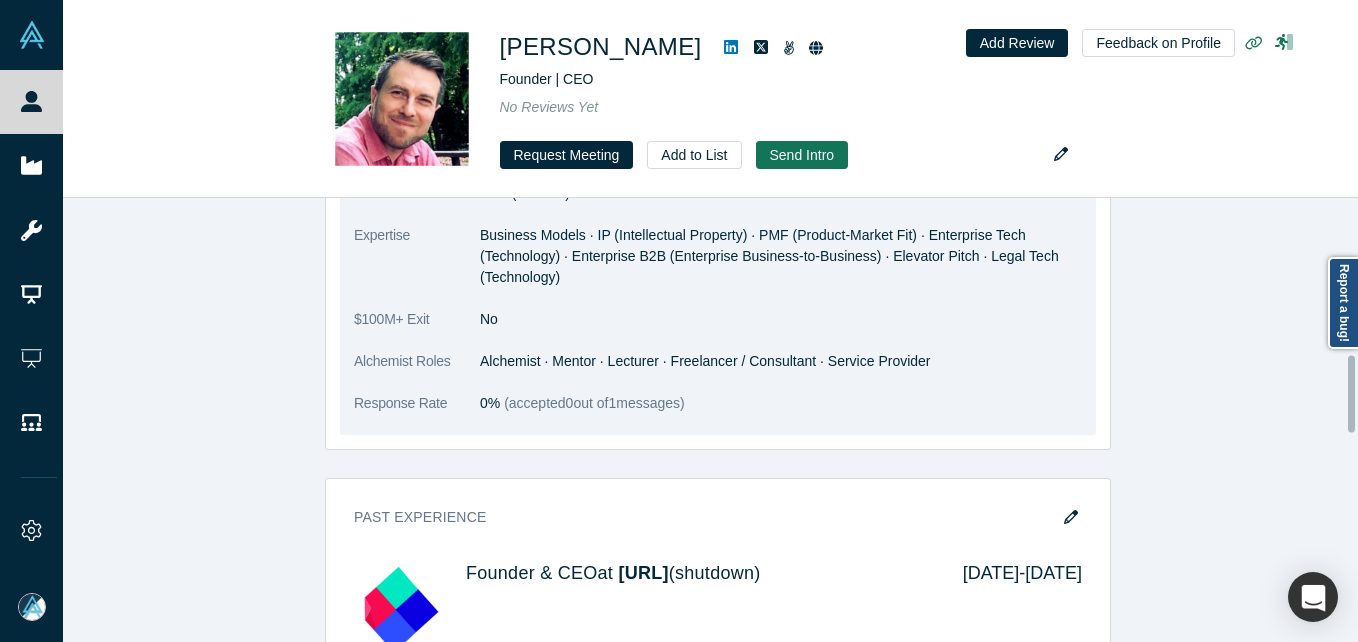 scroll, scrollTop: 900, scrollLeft: 0, axis: vertical 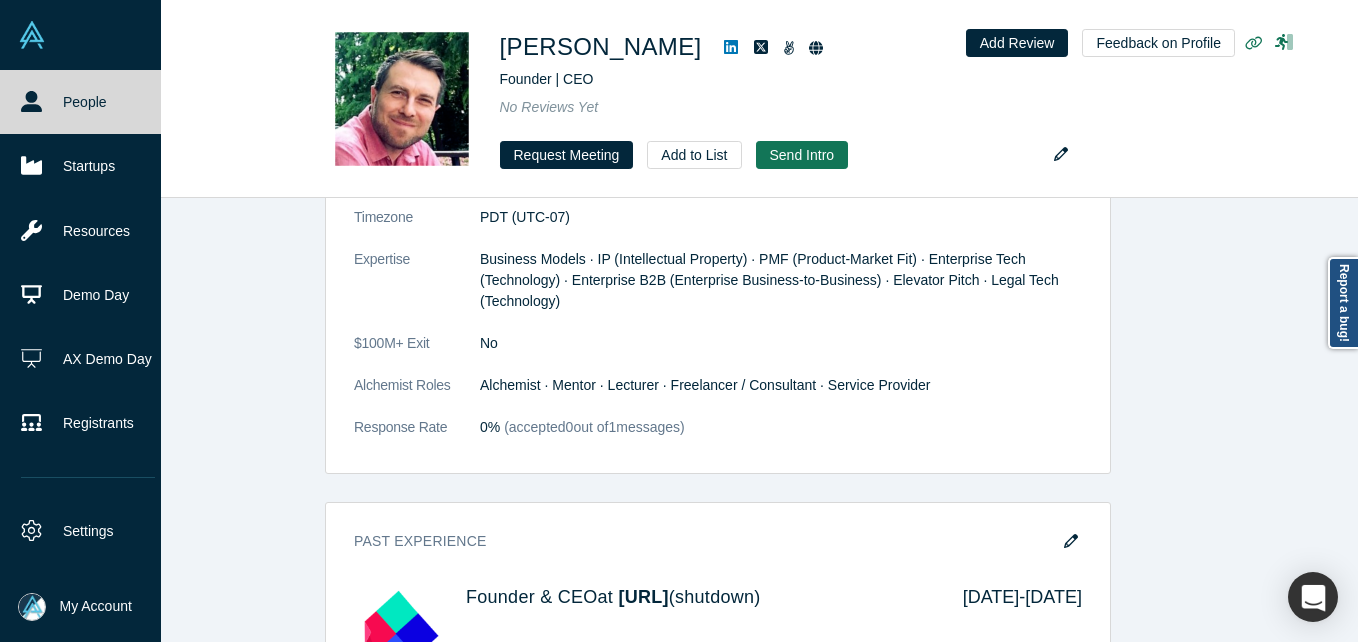 drag, startPoint x: 48, startPoint y: 107, endPoint x: 84, endPoint y: 2, distance: 111 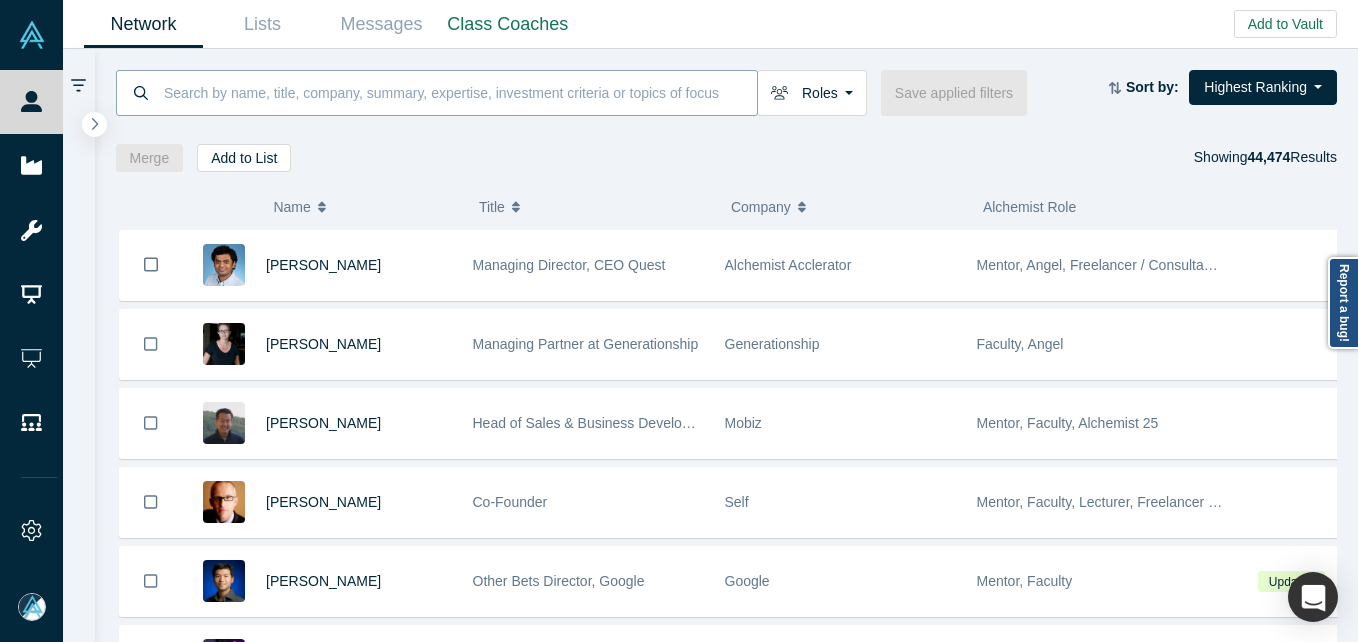 click at bounding box center [459, 92] 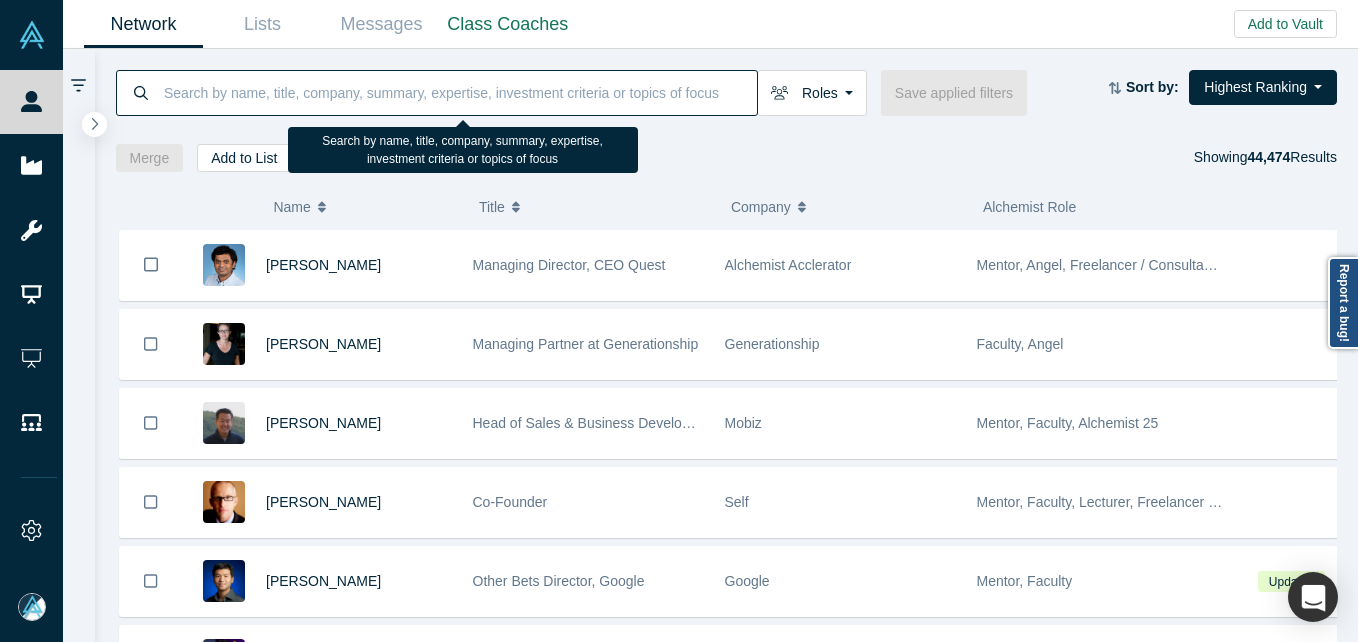 paste on "[PERSON_NAME]" 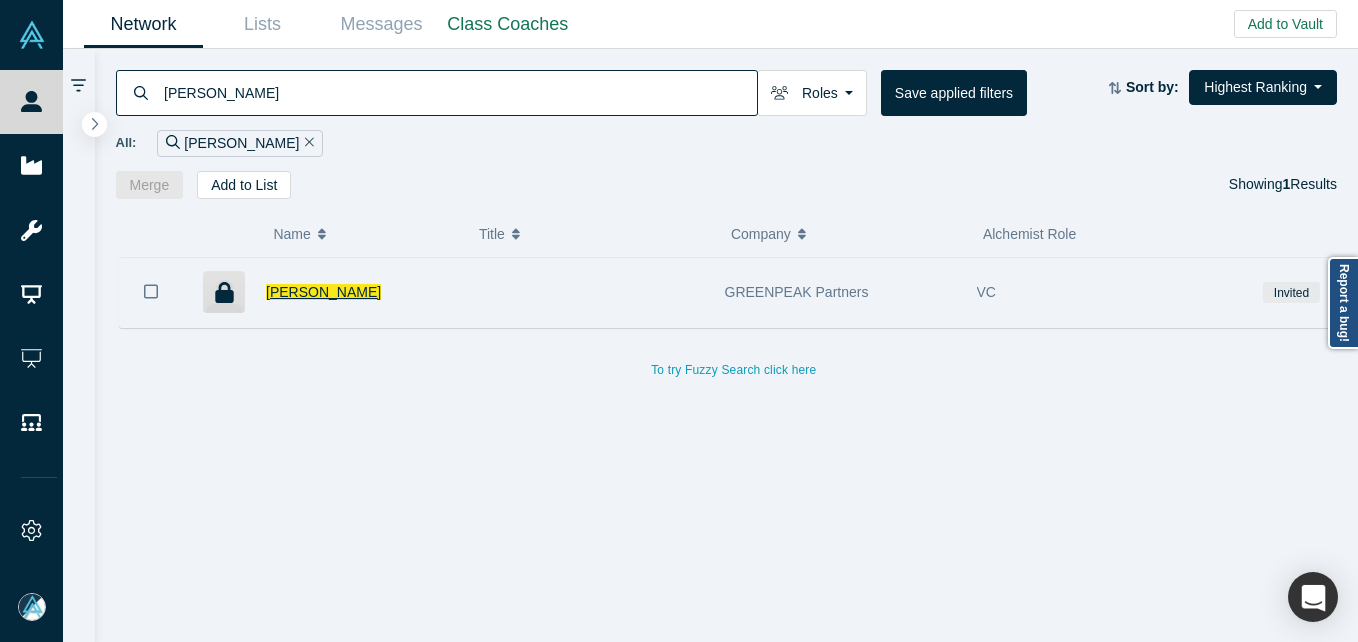 type on "[PERSON_NAME]" 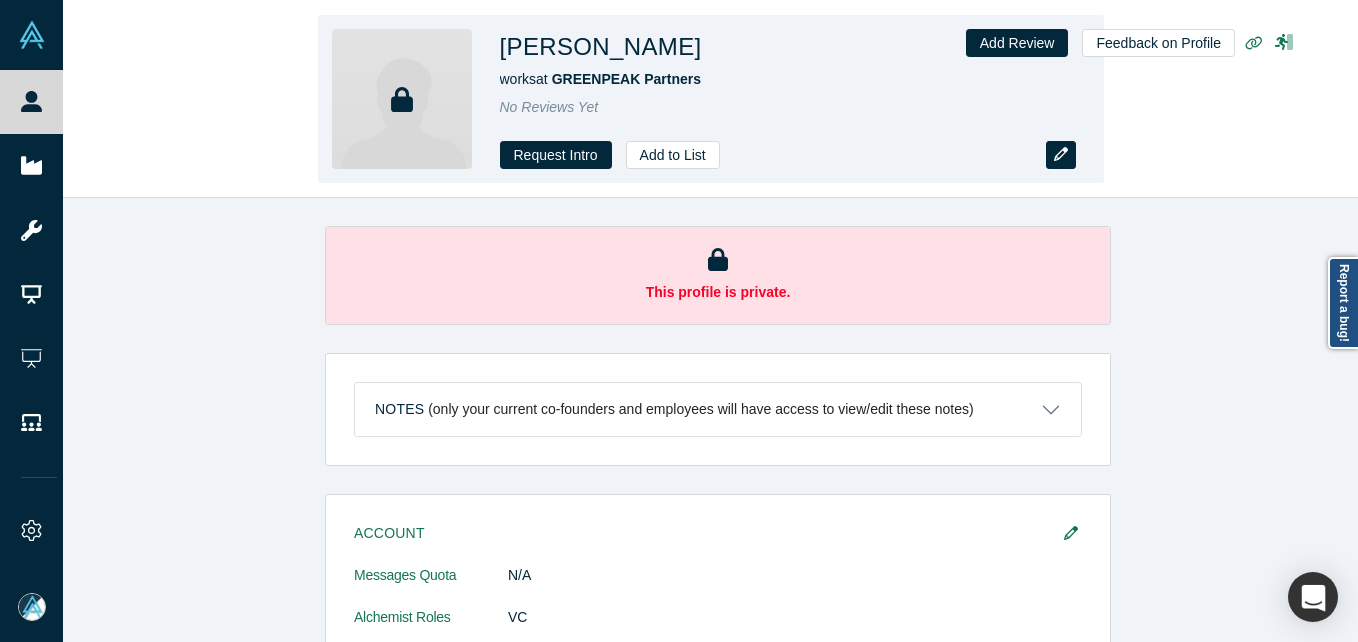 click at bounding box center [1061, 155] 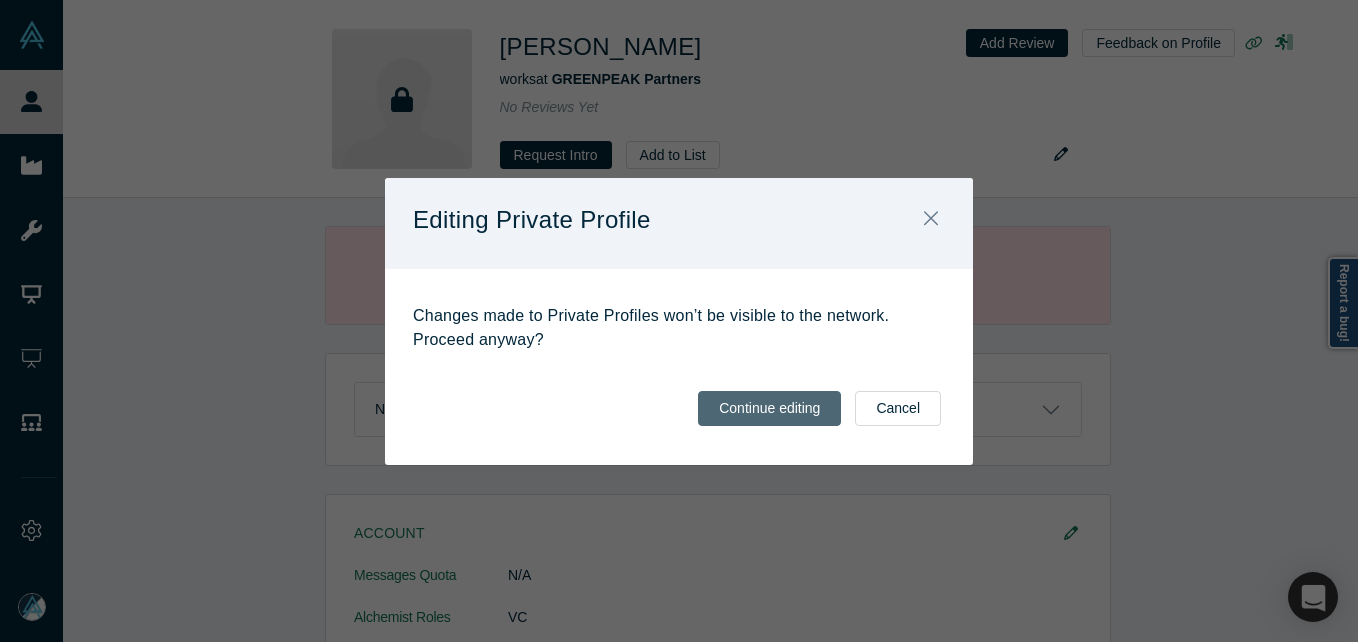 click on "Continue editing" at bounding box center [769, 408] 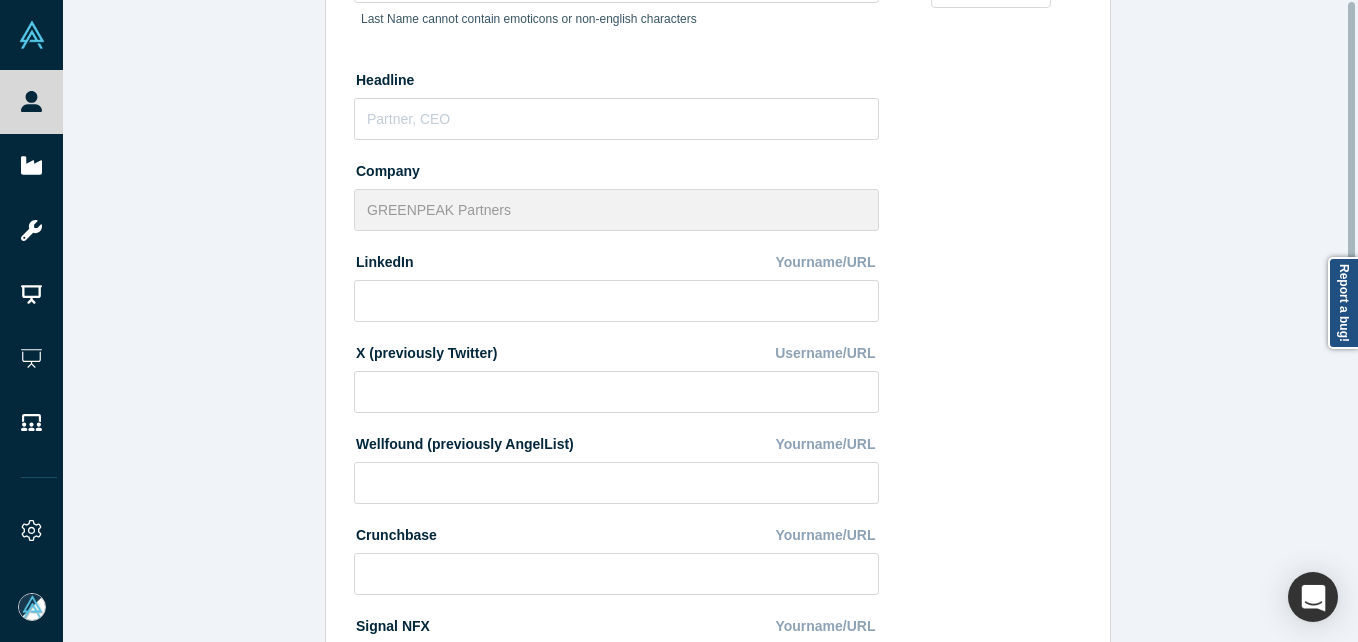 scroll, scrollTop: 0, scrollLeft: 0, axis: both 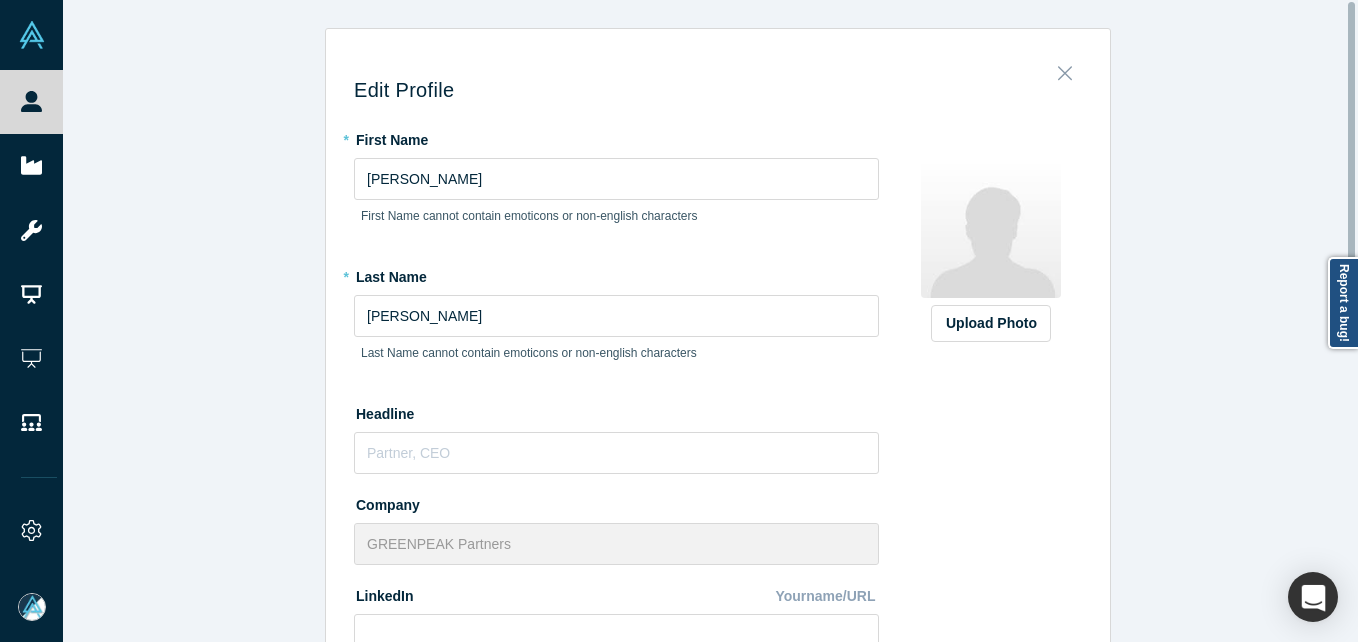 click 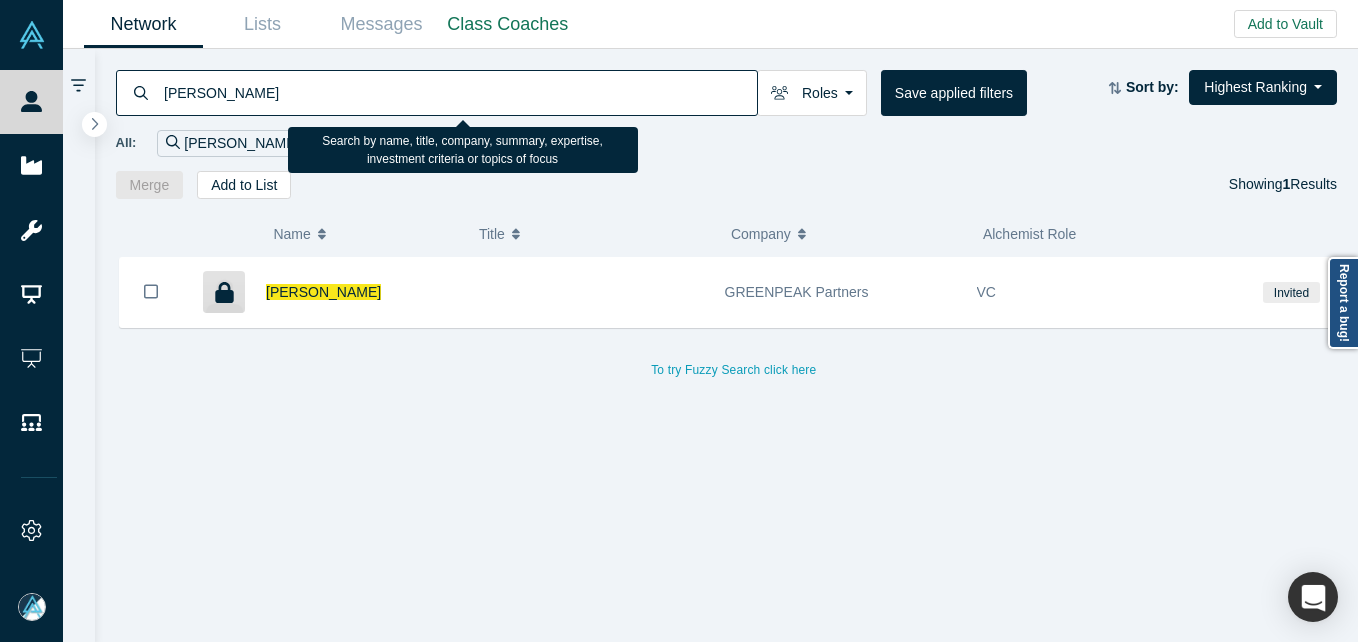 click on "[PERSON_NAME]" at bounding box center [459, 92] 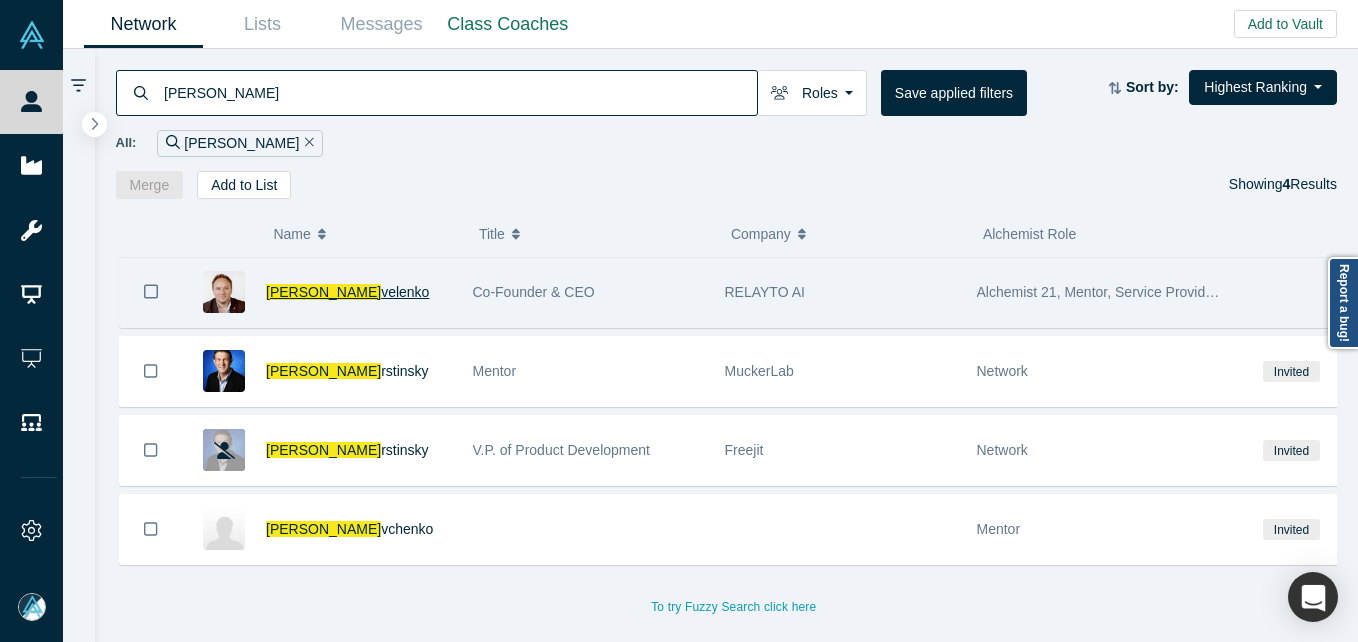 type on "[PERSON_NAME]" 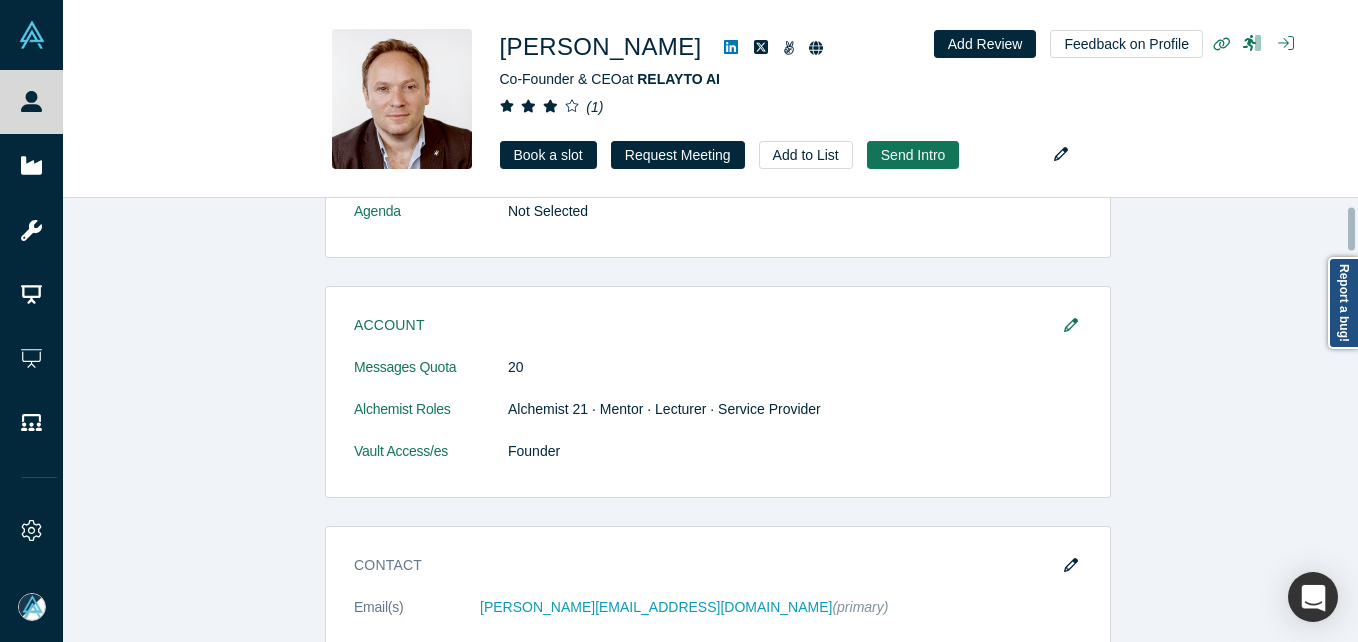 scroll, scrollTop: 0, scrollLeft: 0, axis: both 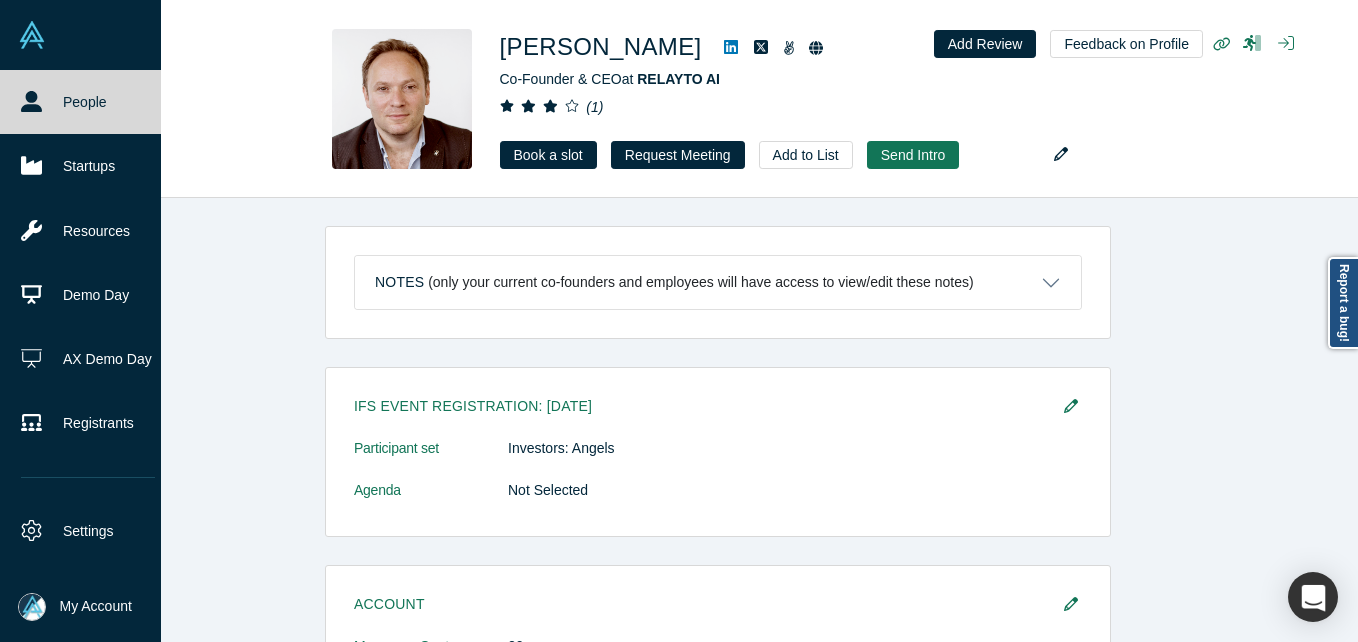 click 